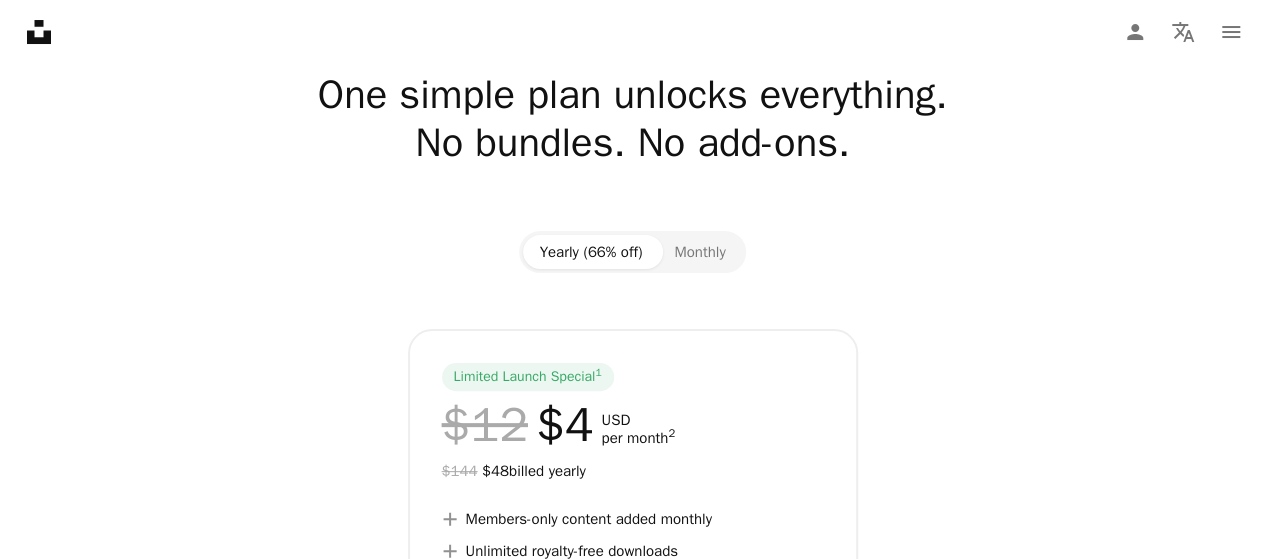 scroll, scrollTop: 56, scrollLeft: 0, axis: vertical 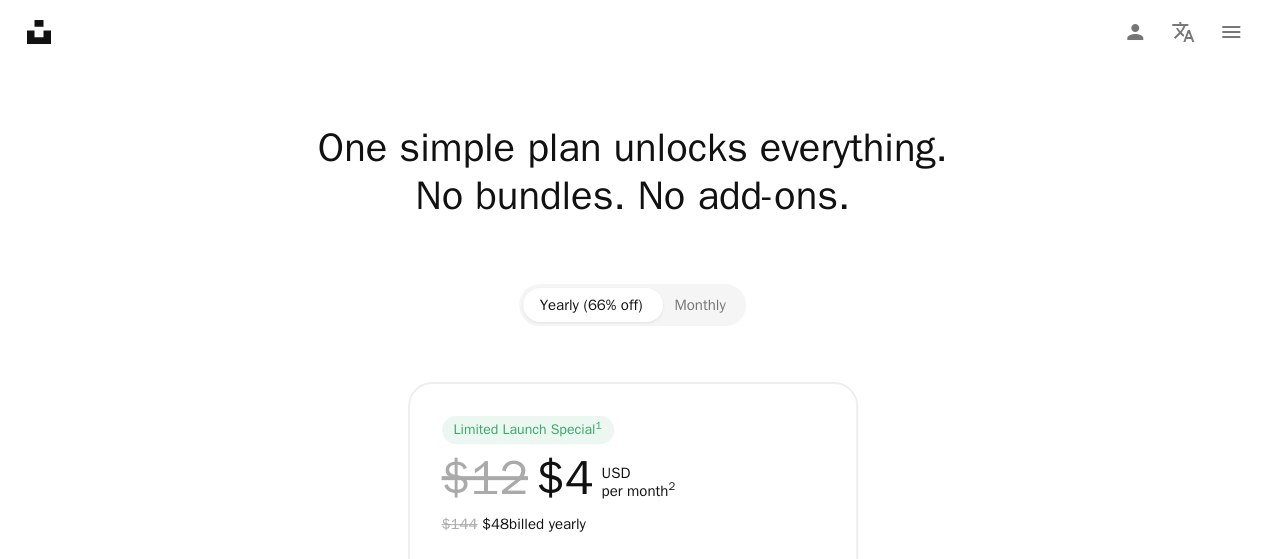 click at bounding box center [632, 92] 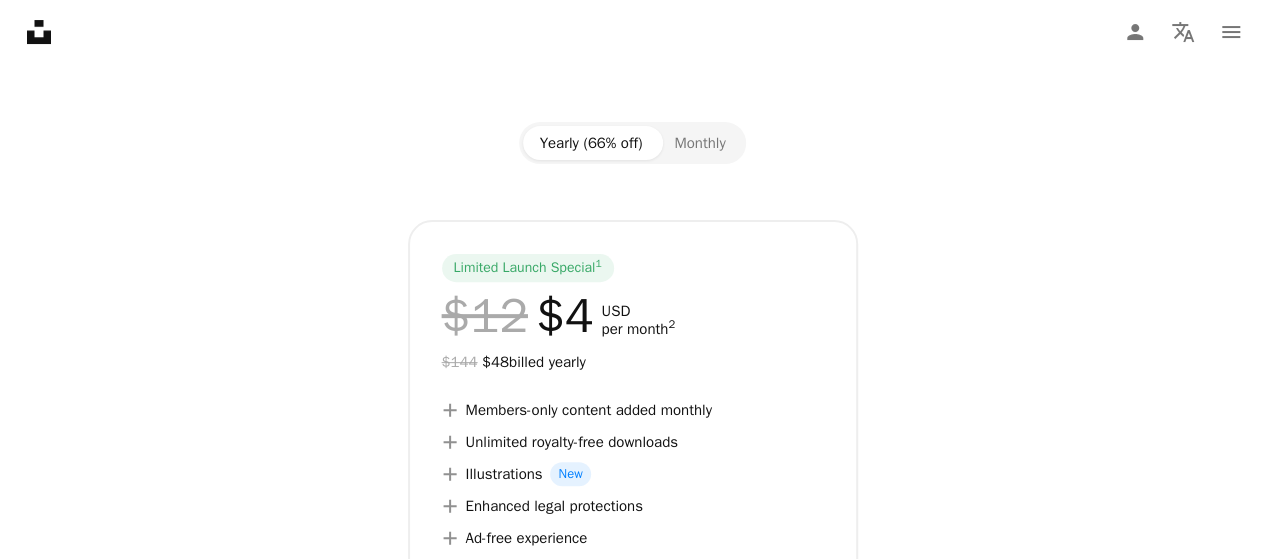 scroll, scrollTop: 221, scrollLeft: 0, axis: vertical 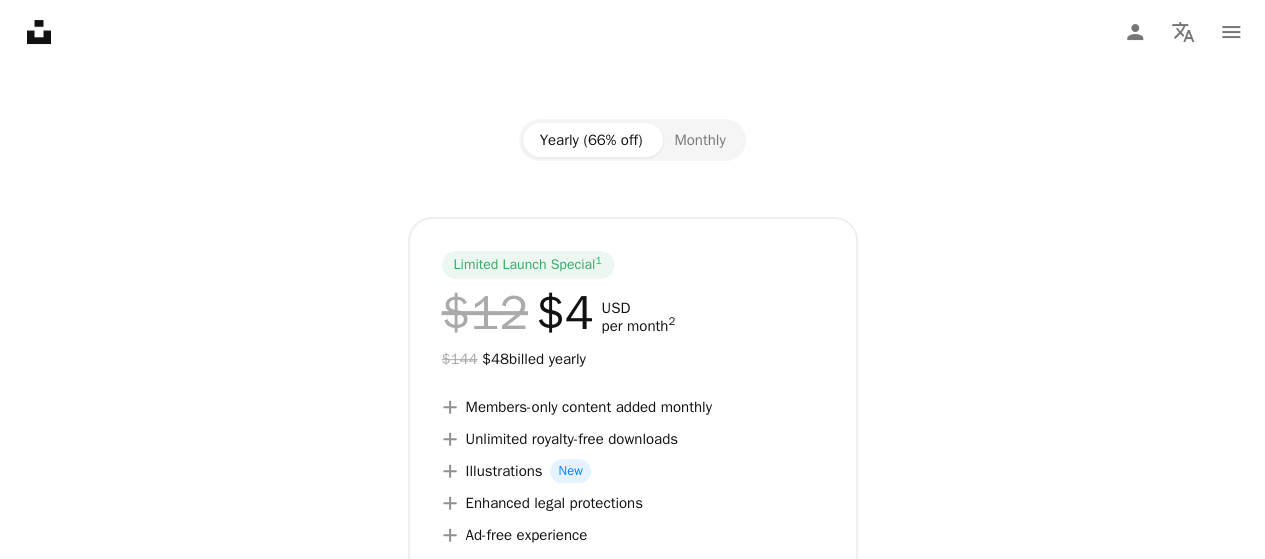 click on "Yearly (66% off) Monthly Limited Launch Special 1 $12   $4 USD per month 2 $144   $48  billed yearly A plus sign Members-only content added monthly A plus sign Unlimited royalty-free downloads A plus sign Illustrations  New A plus sign Enhanced legal protections A plus sign Ad-free experience A plus sign Priority support Get  Unsplash+ A checkmark Renews automatically A checkmark Cancel anytime" at bounding box center [632, 424] 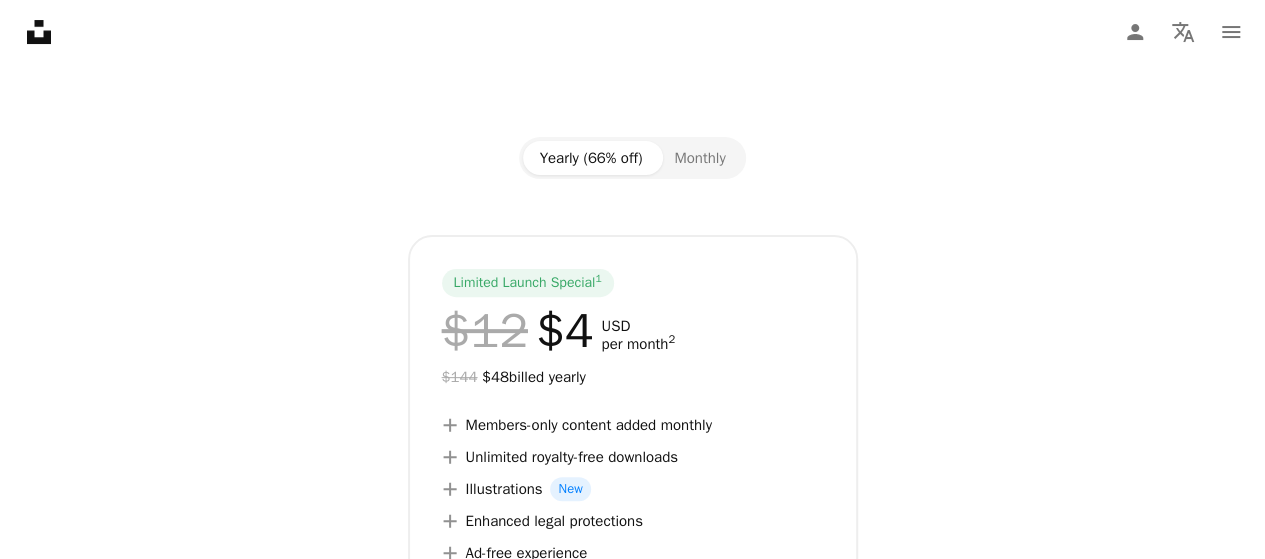 scroll, scrollTop: 69, scrollLeft: 0, axis: vertical 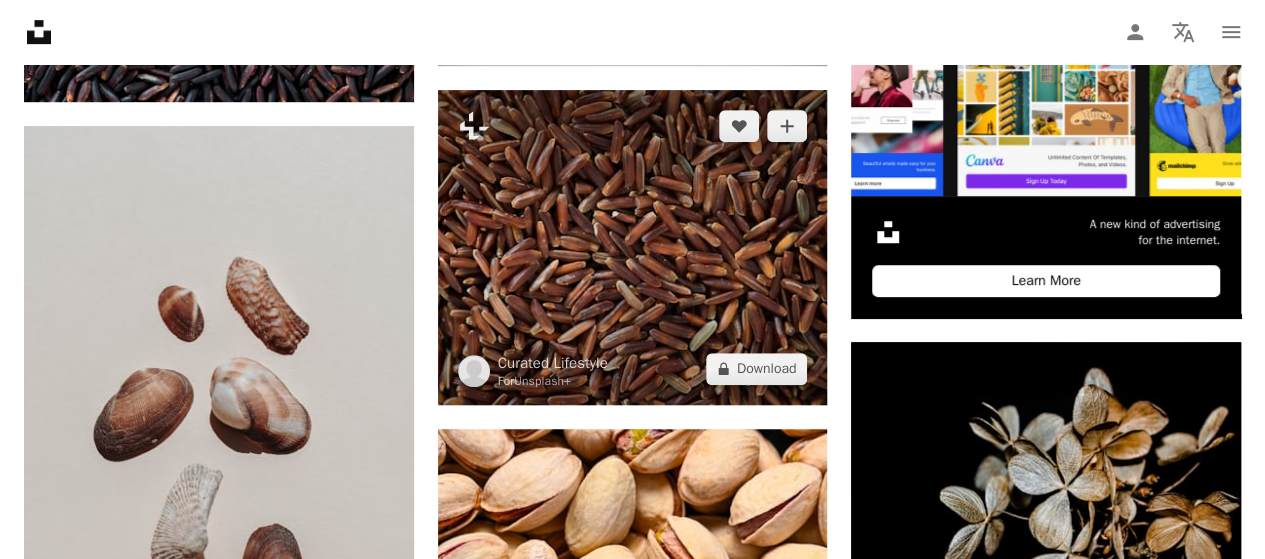 click at bounding box center (633, 247) 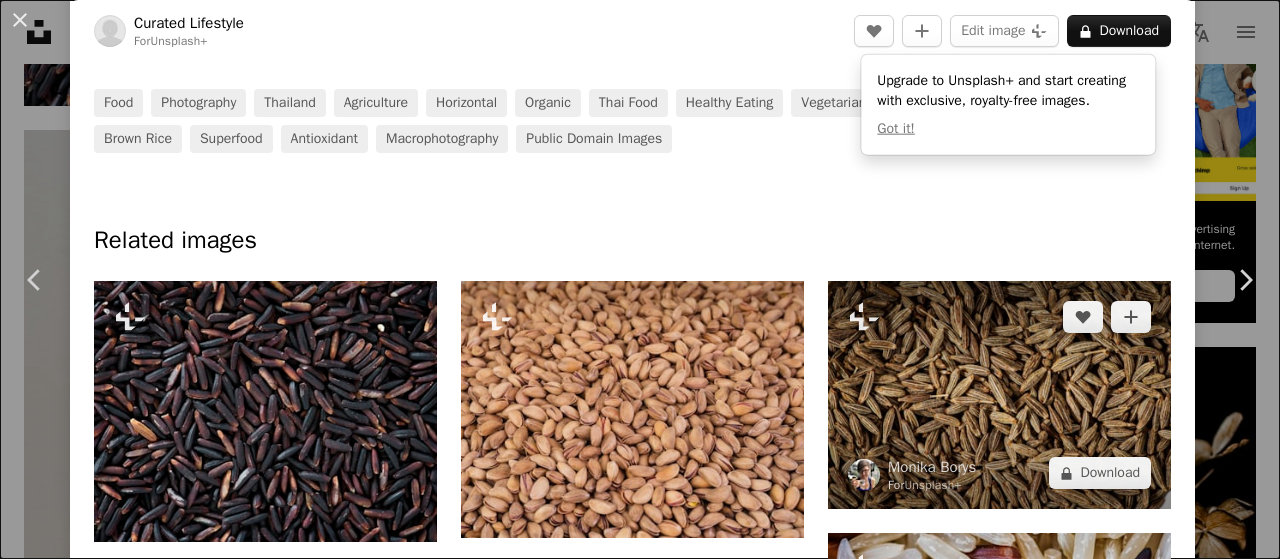 scroll, scrollTop: 398, scrollLeft: 0, axis: vertical 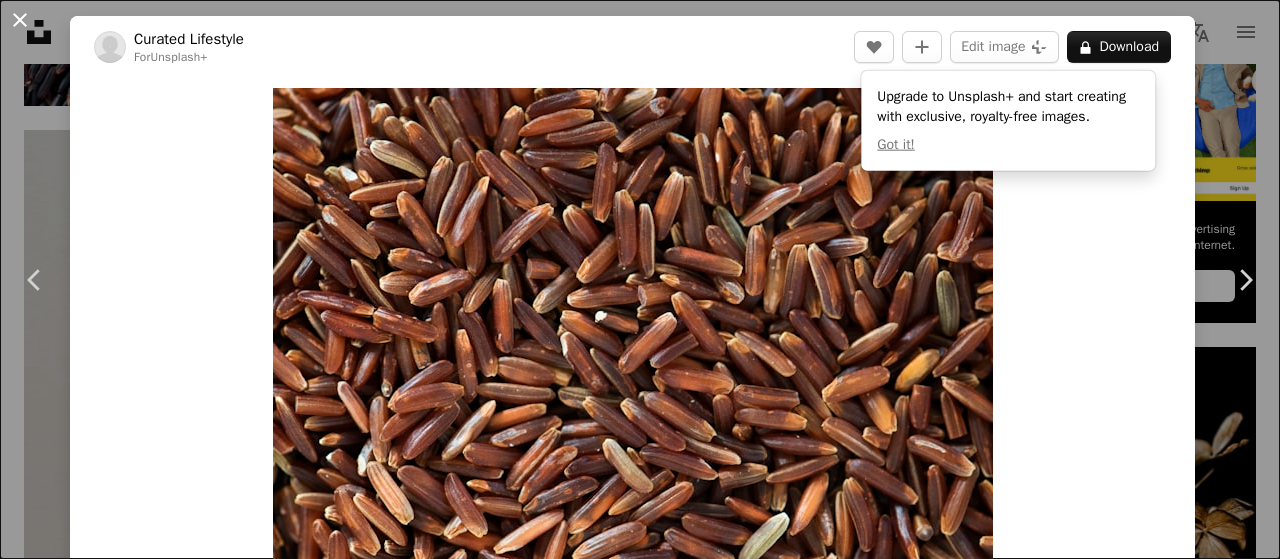 click on "An X shape" at bounding box center (20, 20) 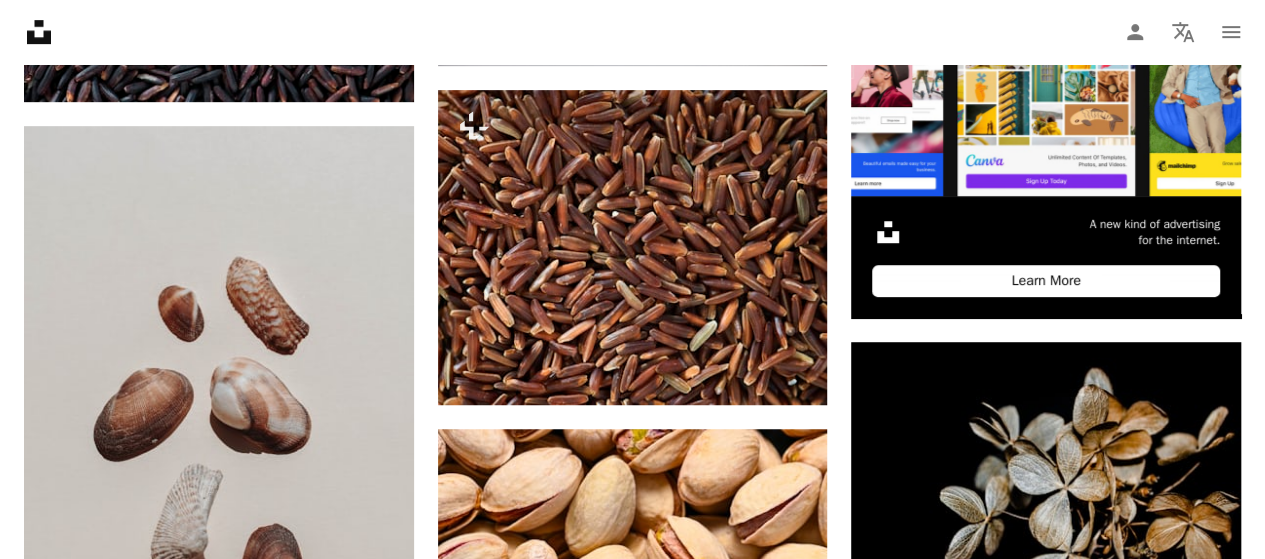 scroll, scrollTop: 0, scrollLeft: 0, axis: both 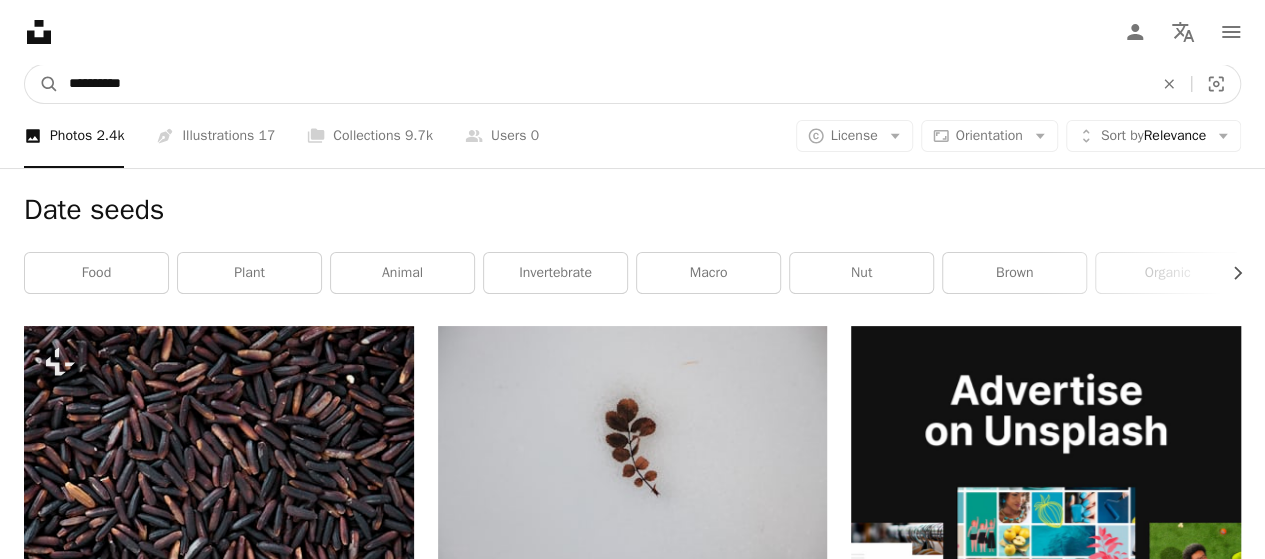 click on "**********" at bounding box center (603, 84) 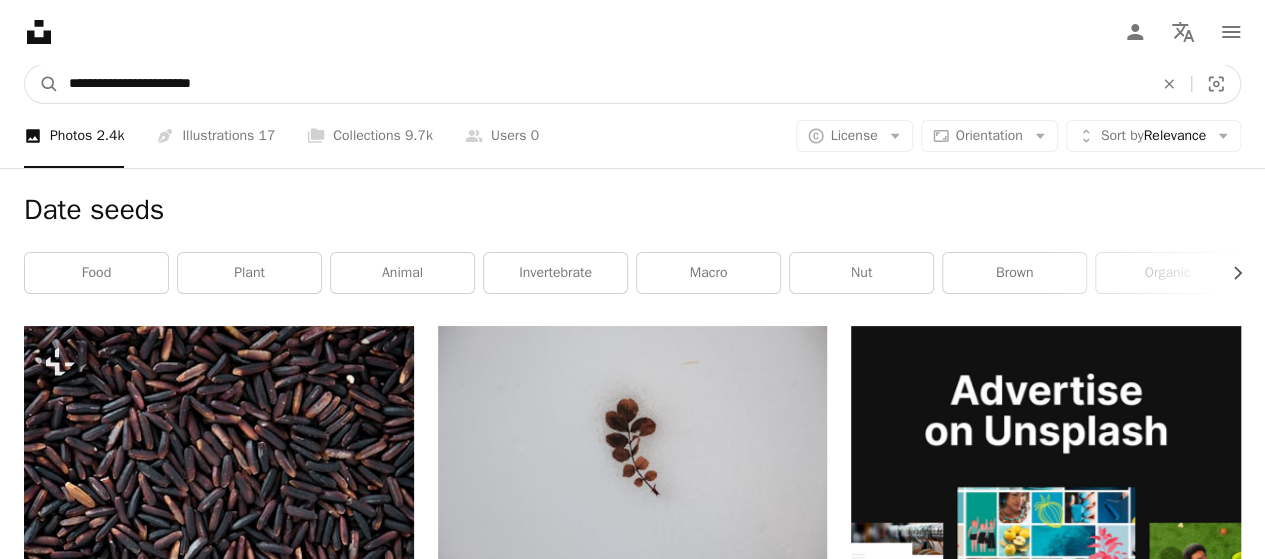 type on "**********" 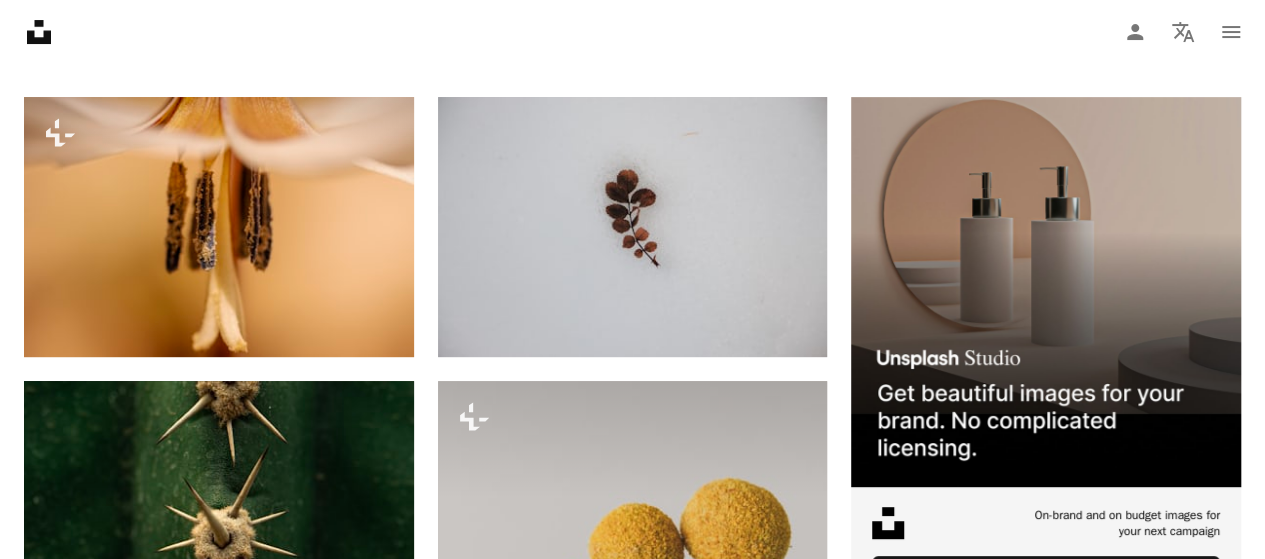 scroll, scrollTop: 0, scrollLeft: 0, axis: both 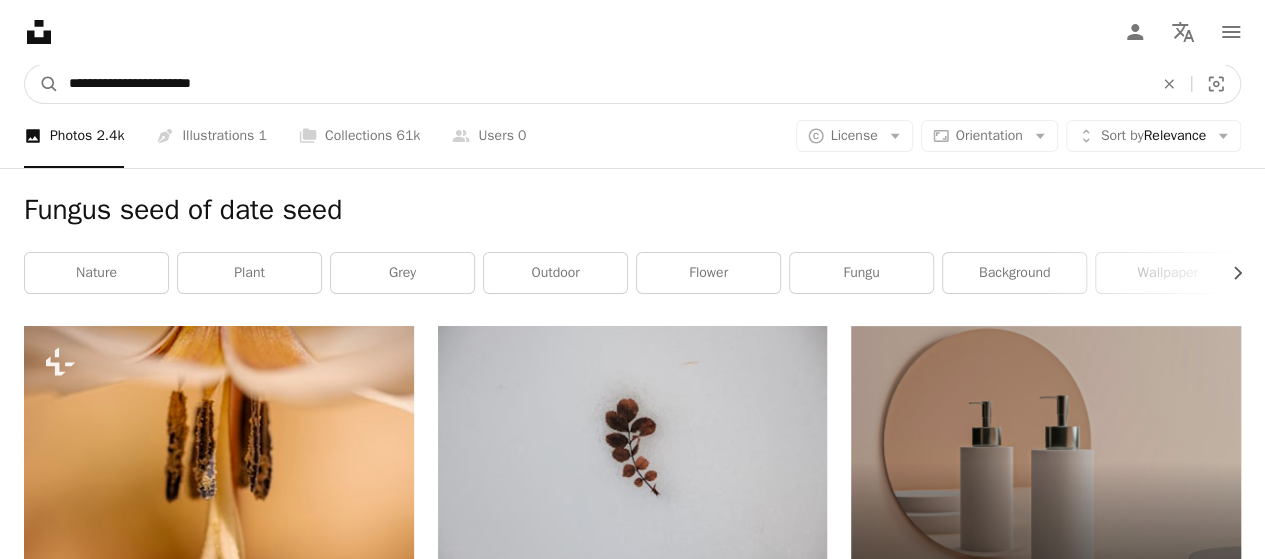 click on "**********" at bounding box center (603, 84) 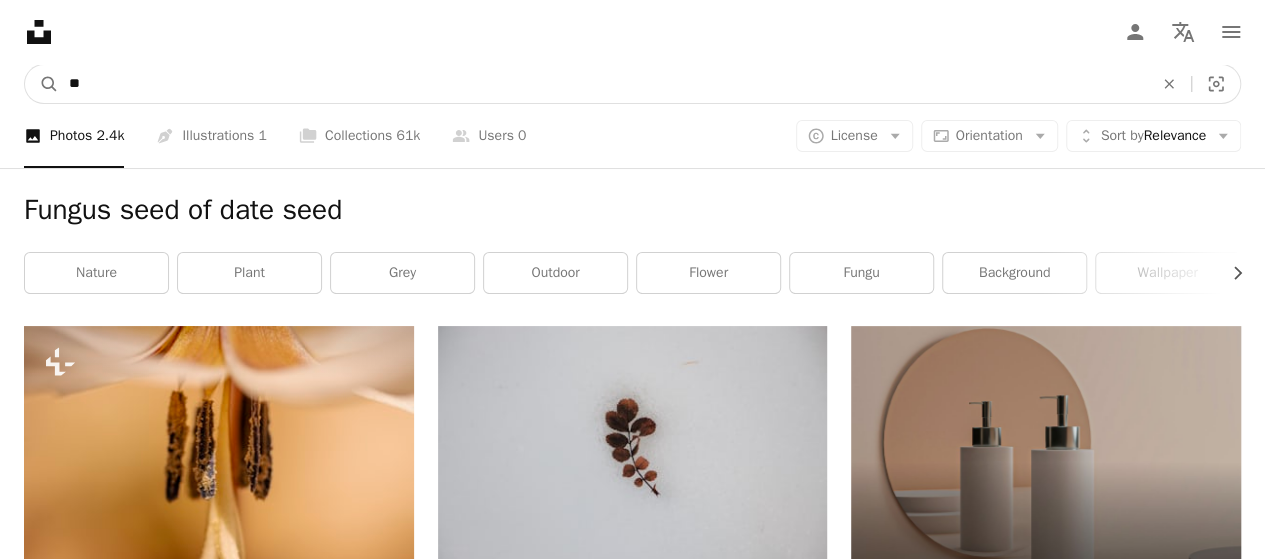 type on "*" 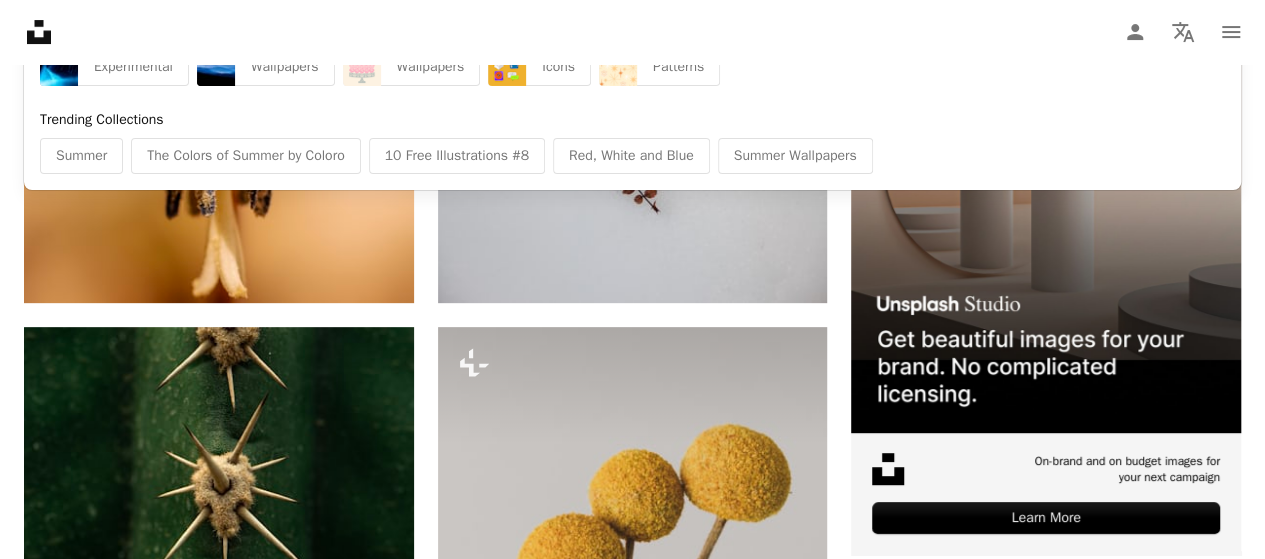 scroll, scrollTop: 0, scrollLeft: 0, axis: both 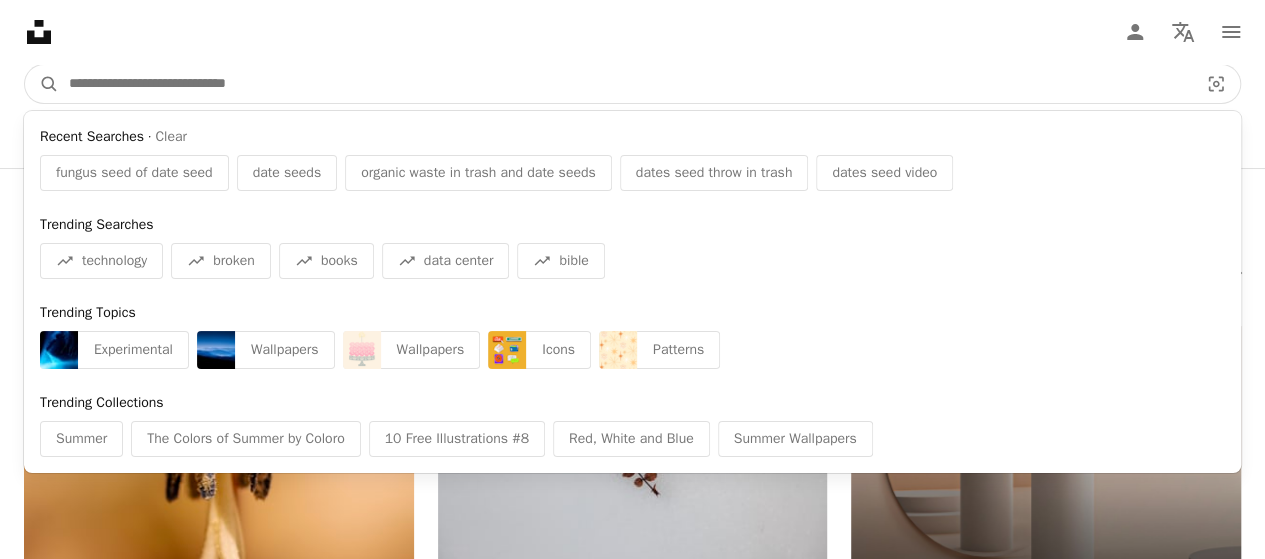 click at bounding box center [625, 84] 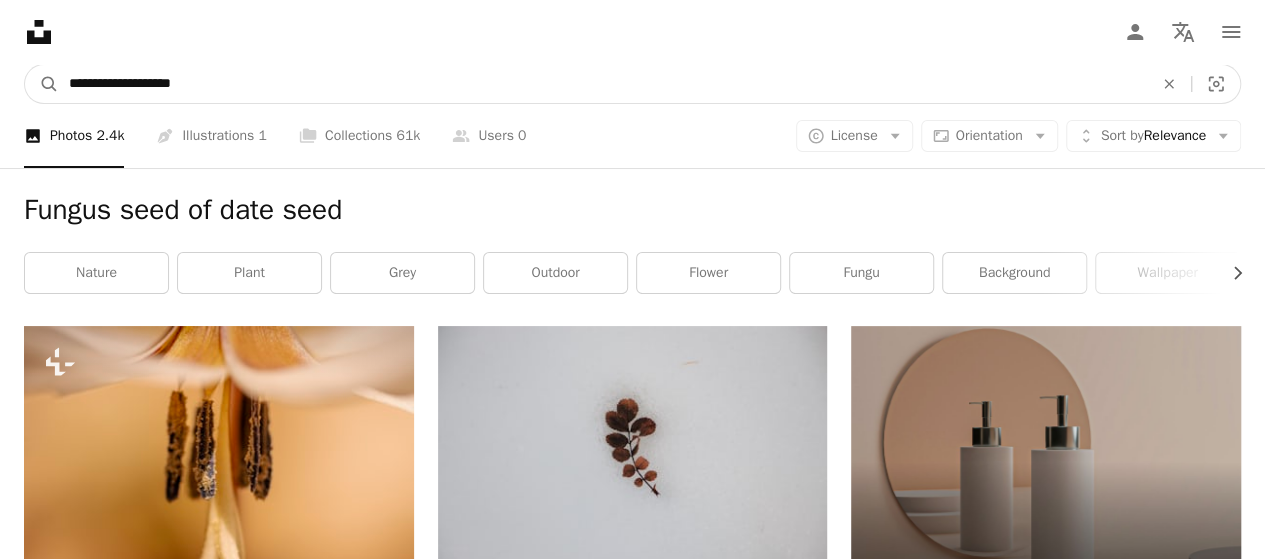 type on "**********" 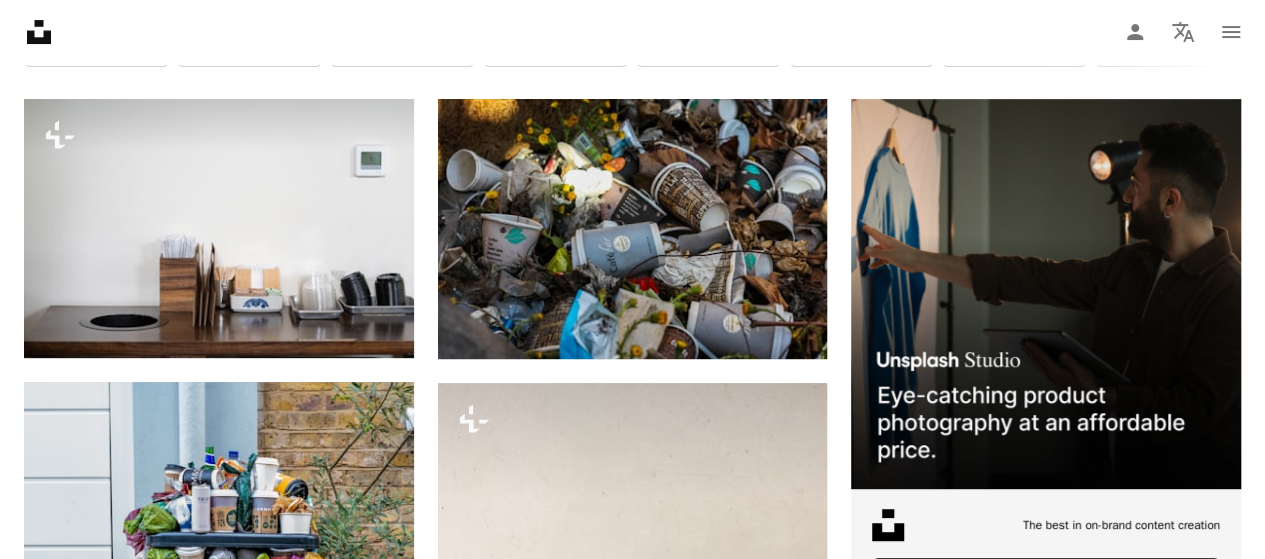 scroll, scrollTop: 228, scrollLeft: 0, axis: vertical 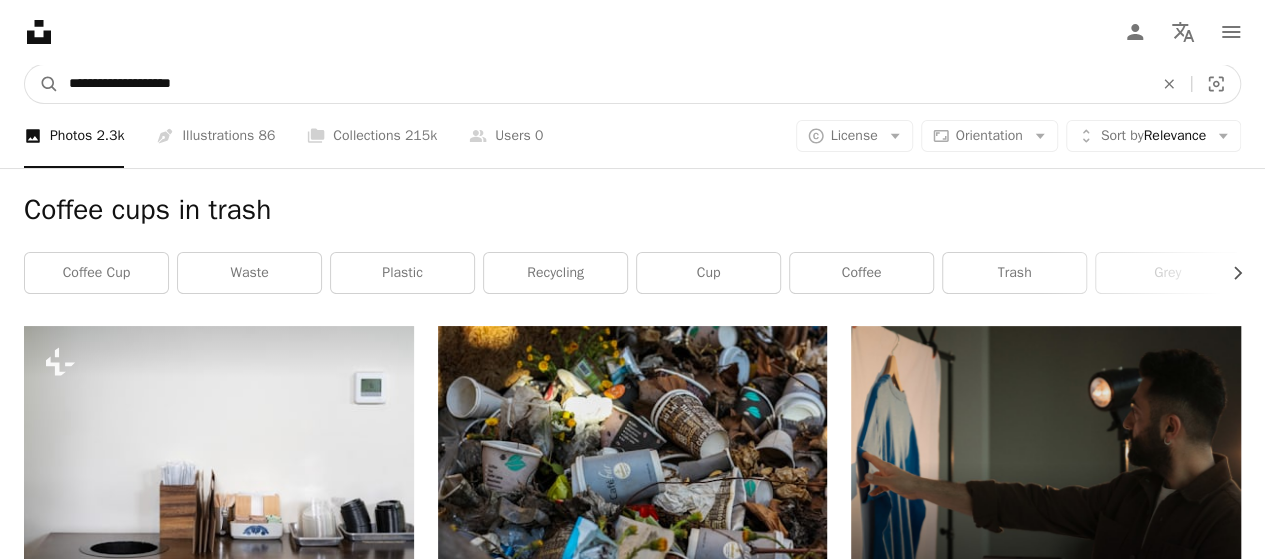 click on "**********" at bounding box center (603, 84) 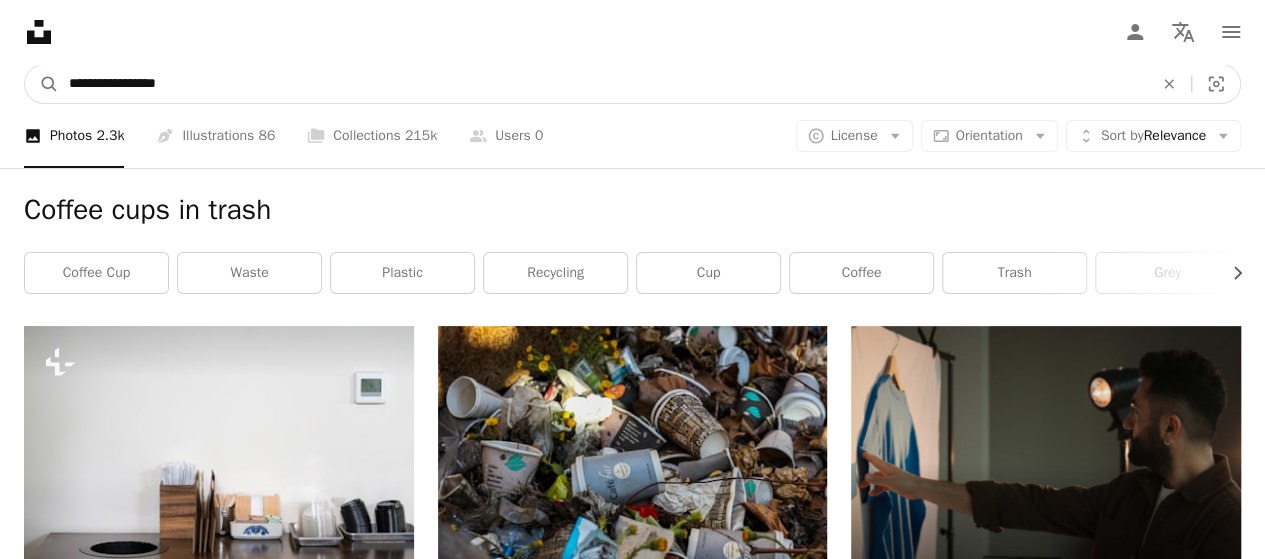 type on "**********" 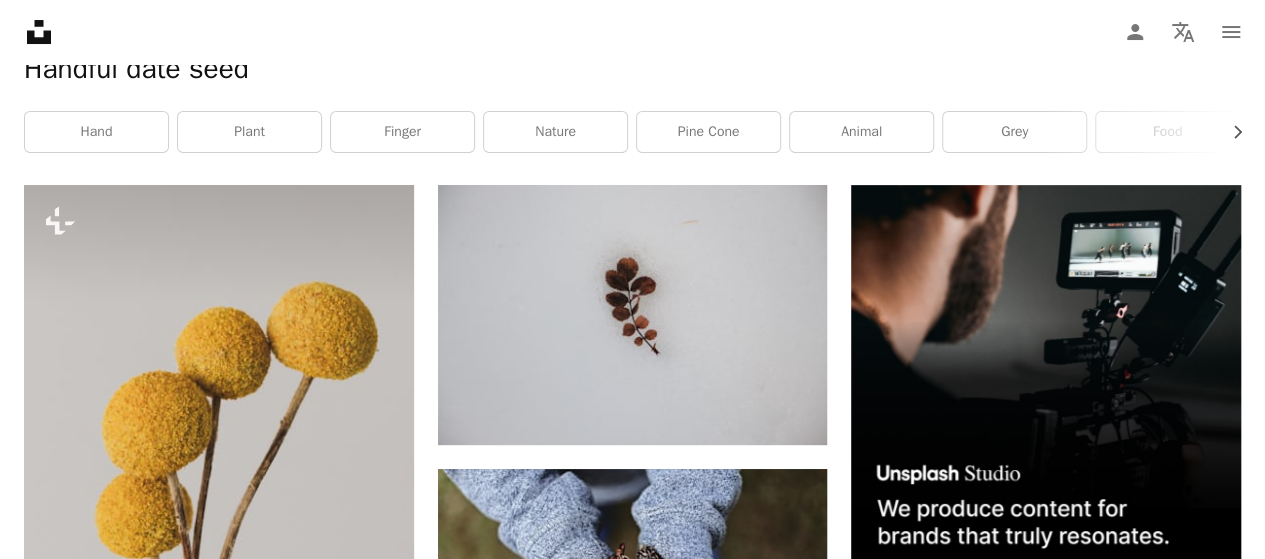 scroll, scrollTop: 0, scrollLeft: 0, axis: both 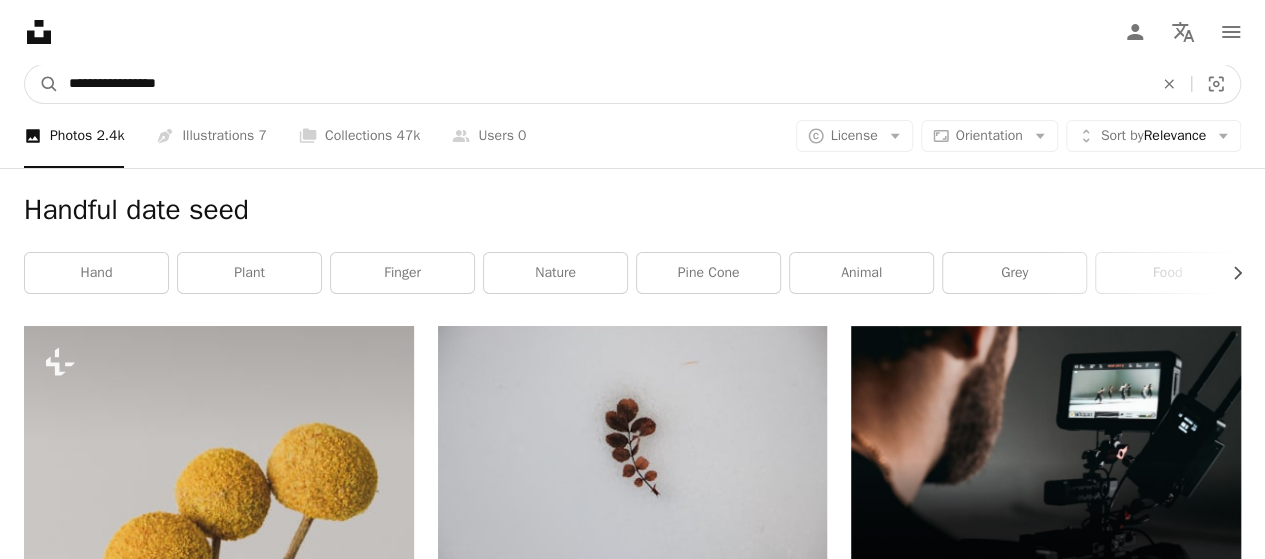 click on "**********" at bounding box center (603, 84) 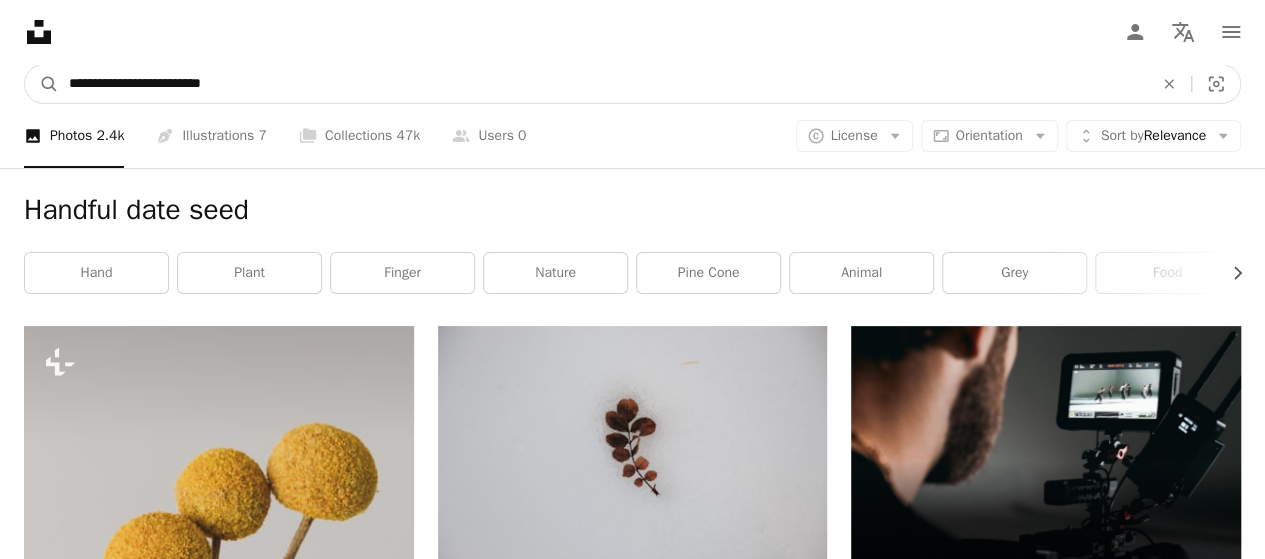 type on "**********" 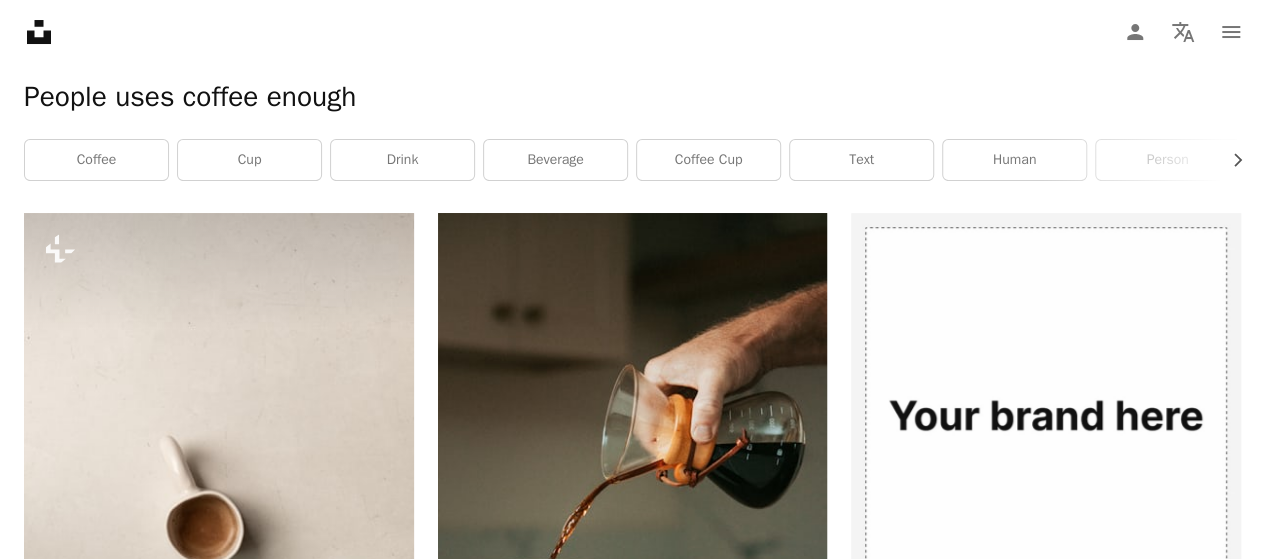 scroll, scrollTop: 0, scrollLeft: 0, axis: both 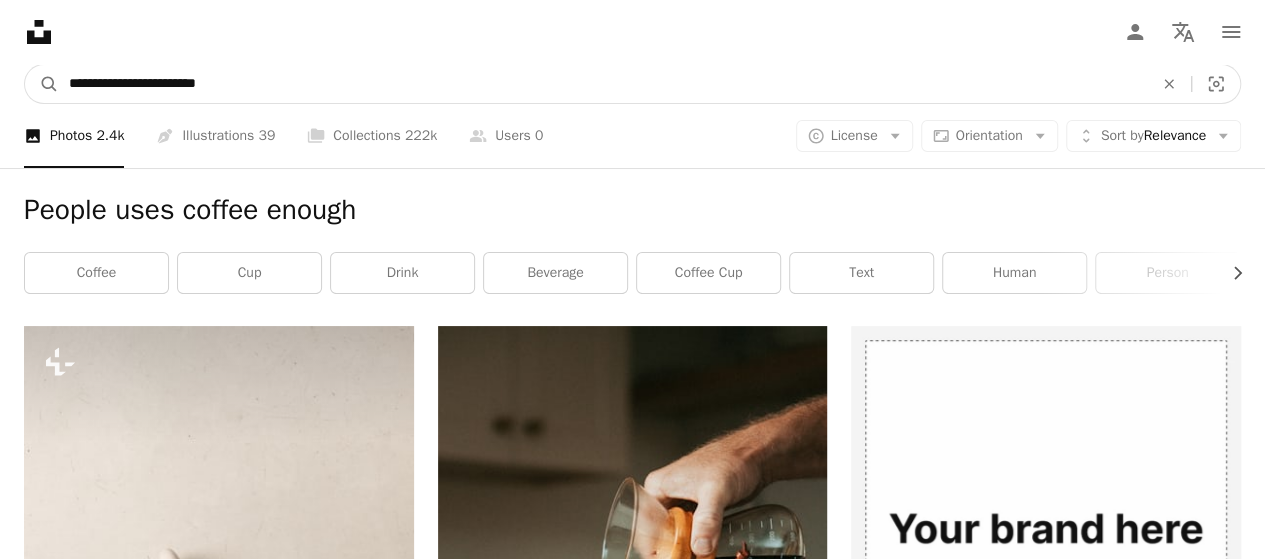 click on "**********" at bounding box center (603, 84) 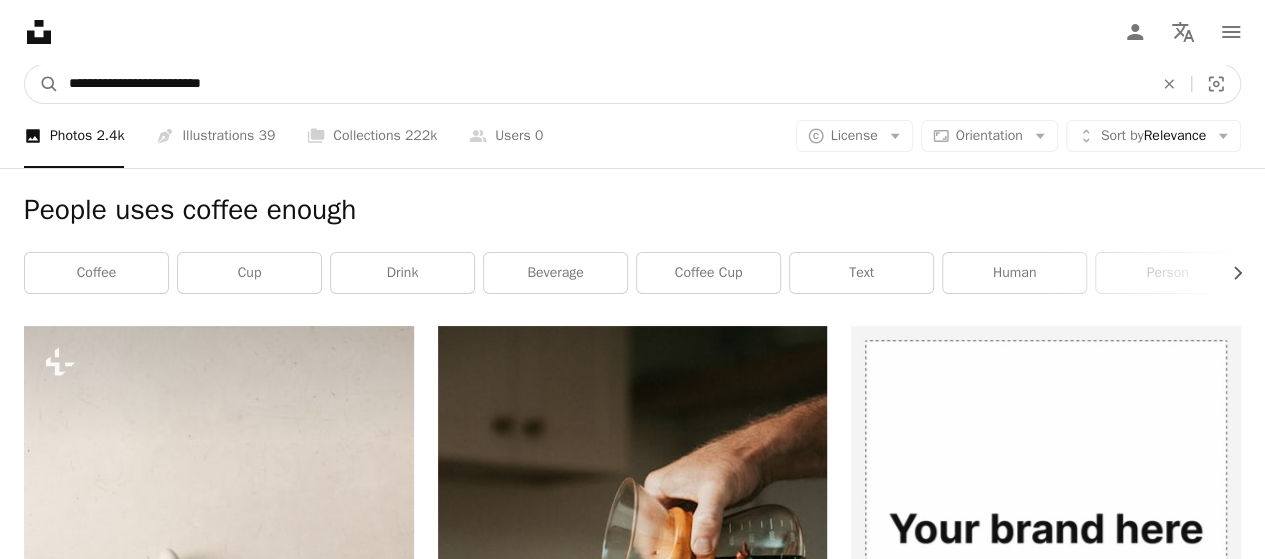 type on "**********" 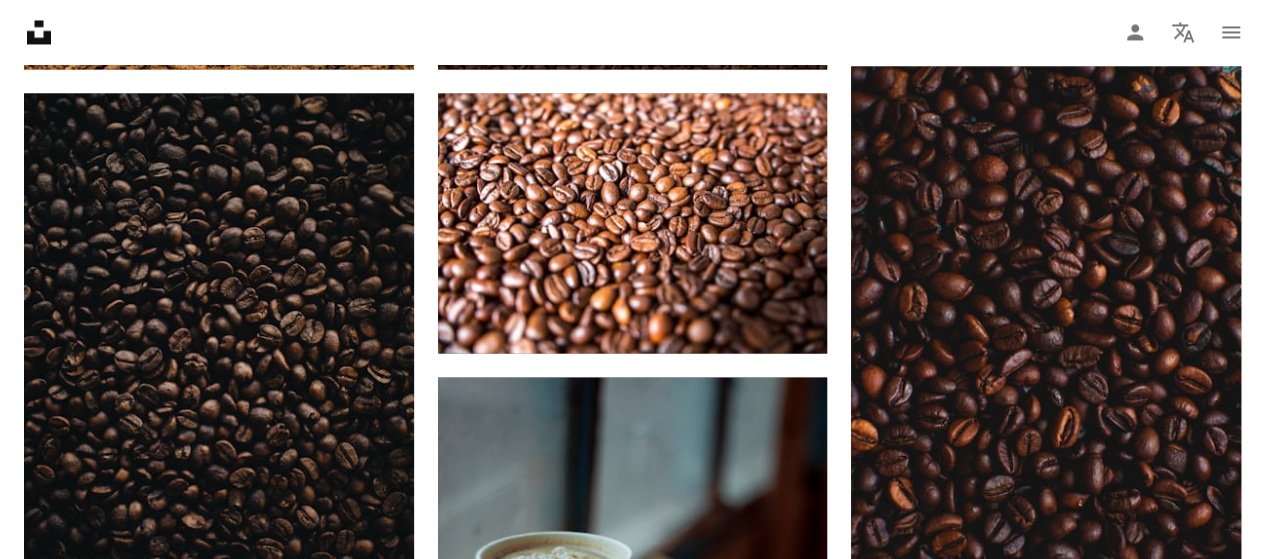 scroll, scrollTop: 1964, scrollLeft: 0, axis: vertical 